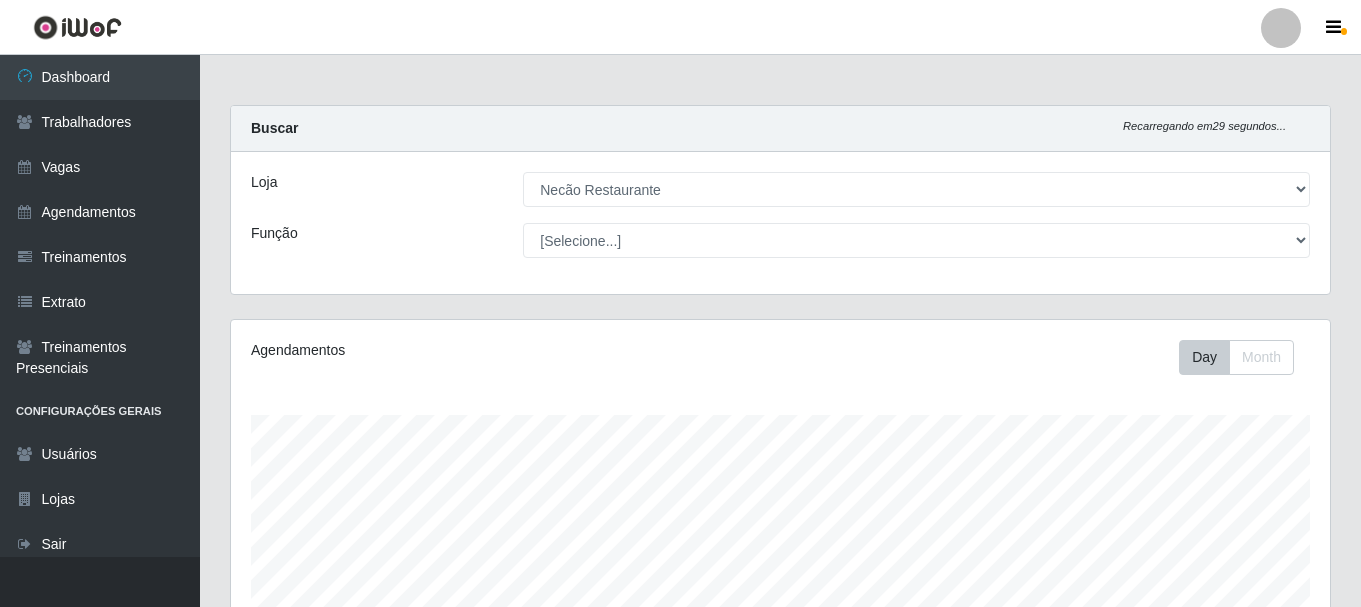 select on "334" 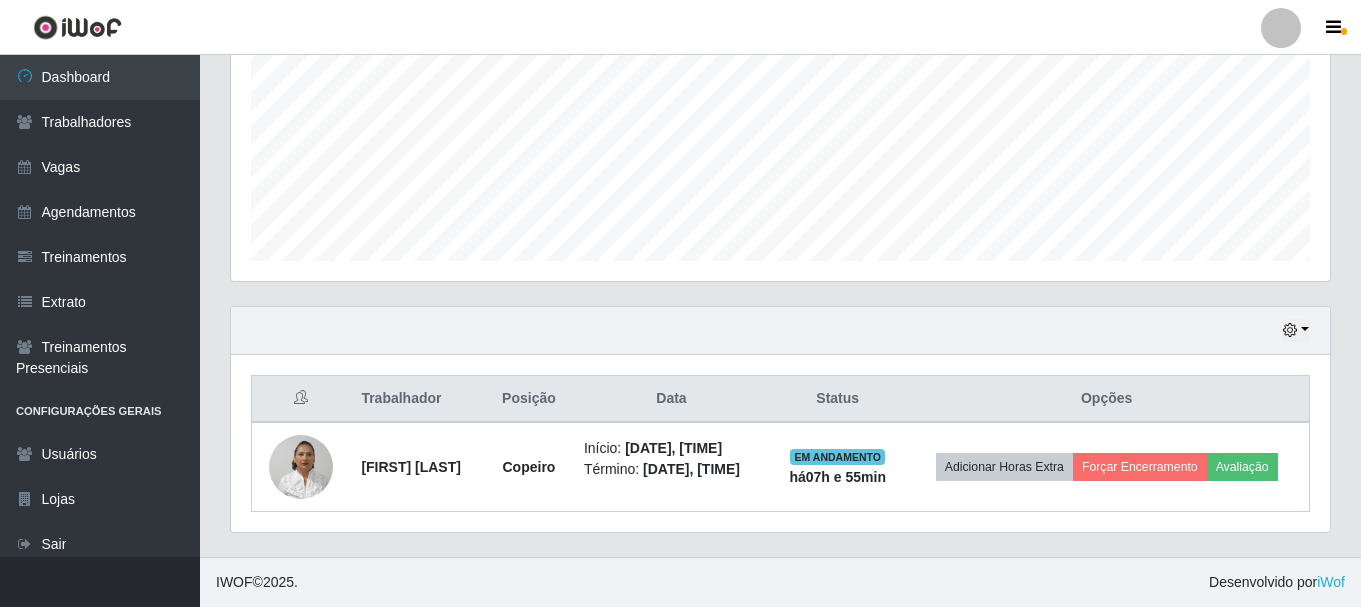 scroll, scrollTop: 999585, scrollLeft: 998901, axis: both 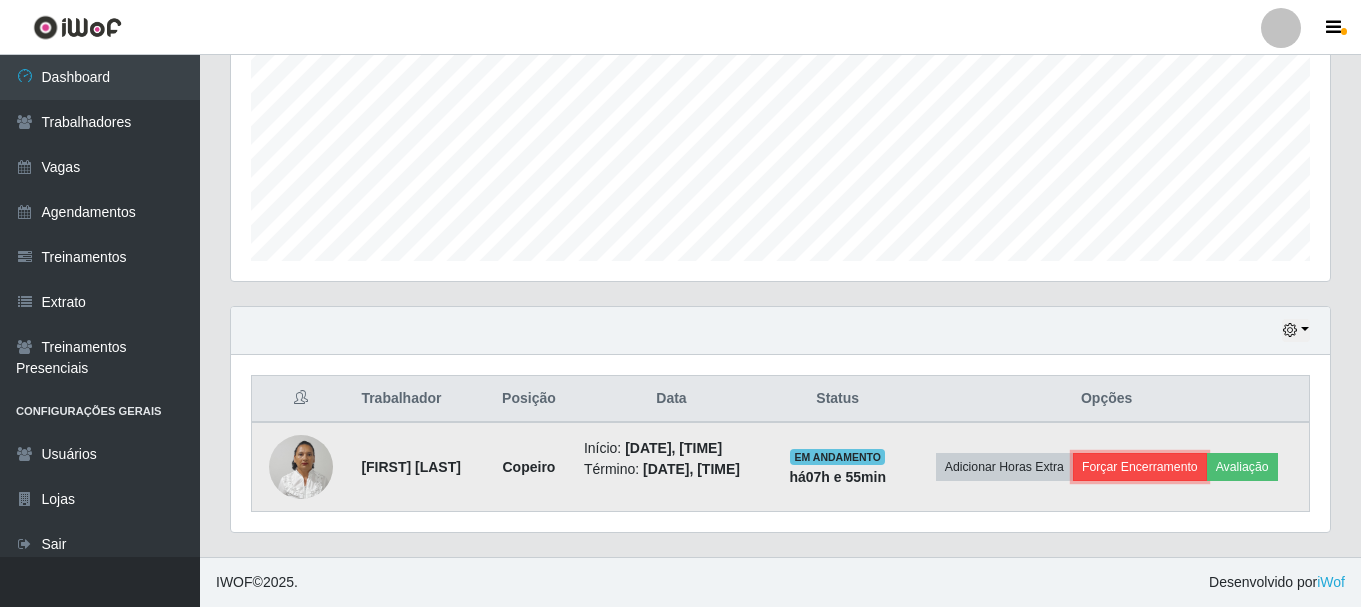 click on "Forçar Encerramento" at bounding box center (1140, 467) 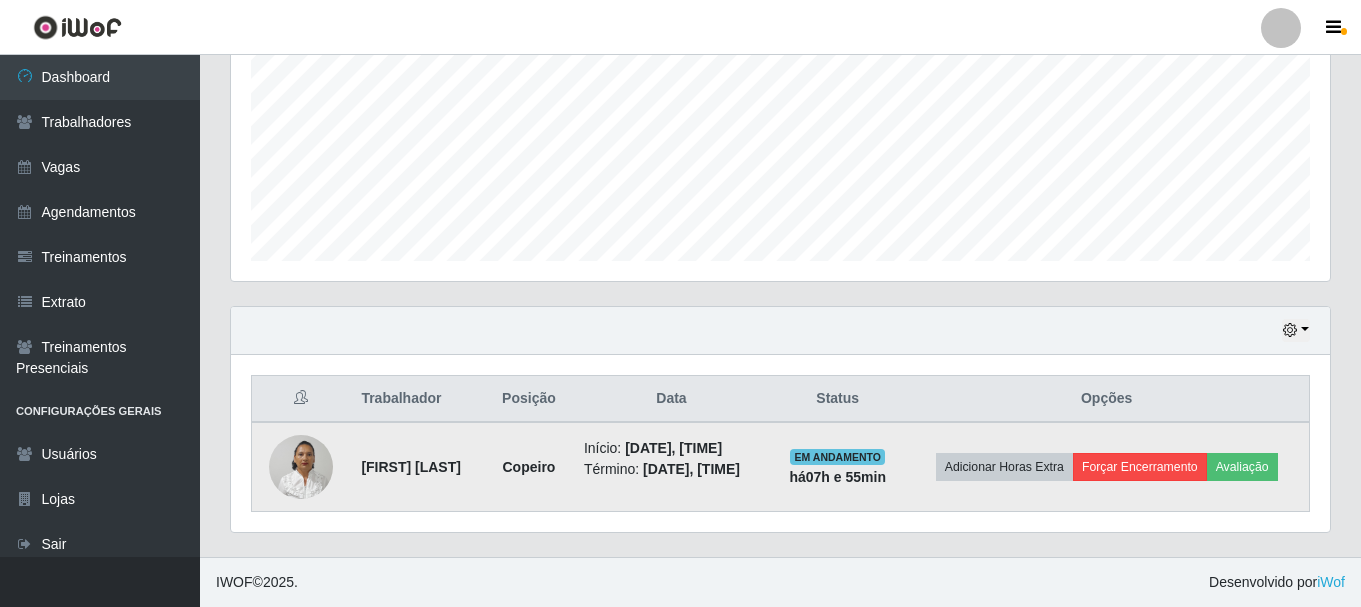 scroll, scrollTop: 999585, scrollLeft: 998911, axis: both 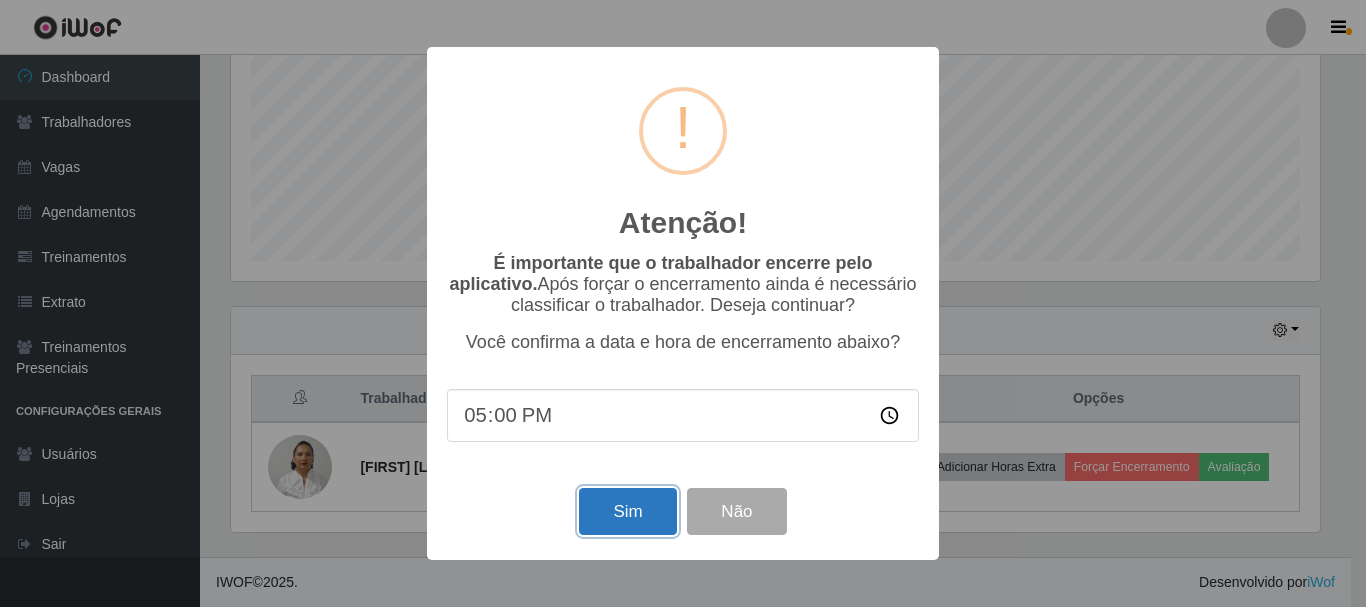 click on "Sim" at bounding box center [627, 511] 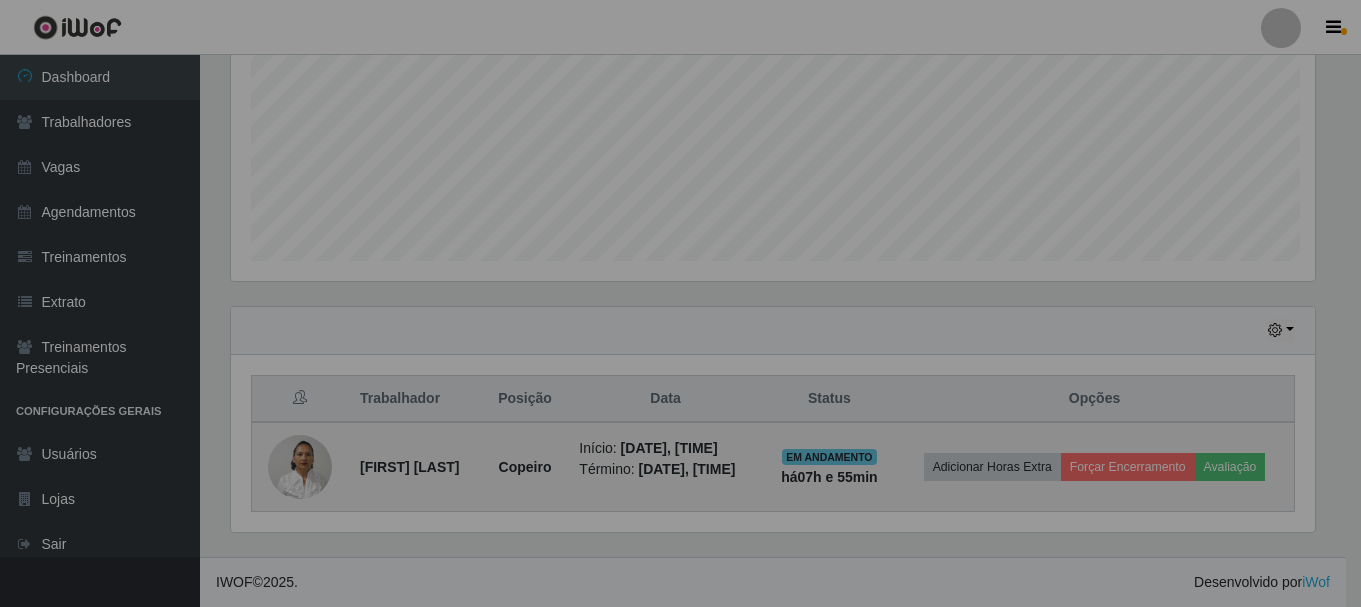 scroll, scrollTop: 999585, scrollLeft: 998901, axis: both 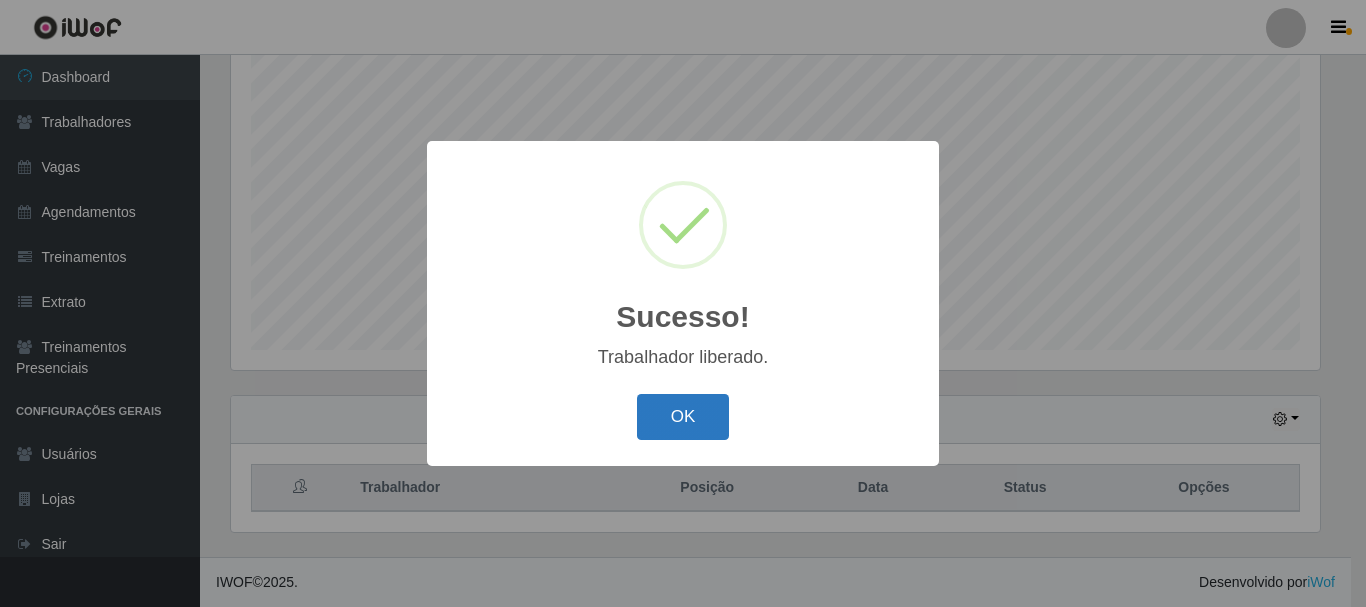 click on "OK" at bounding box center [683, 417] 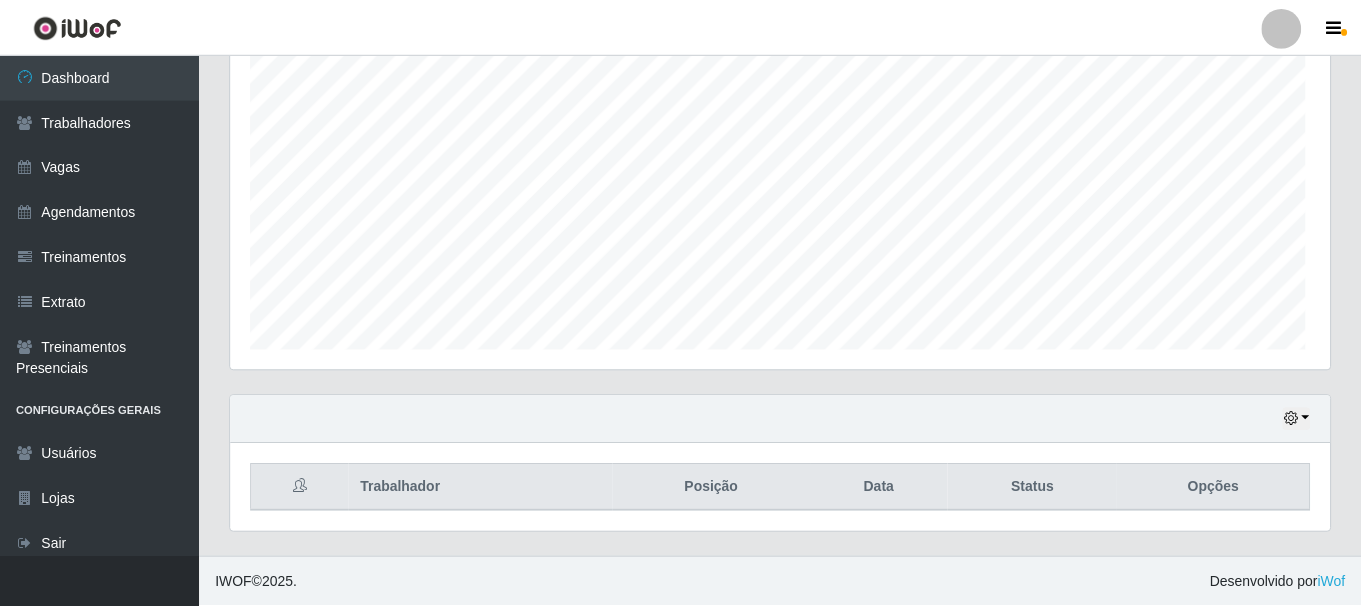 scroll, scrollTop: 999585, scrollLeft: 998901, axis: both 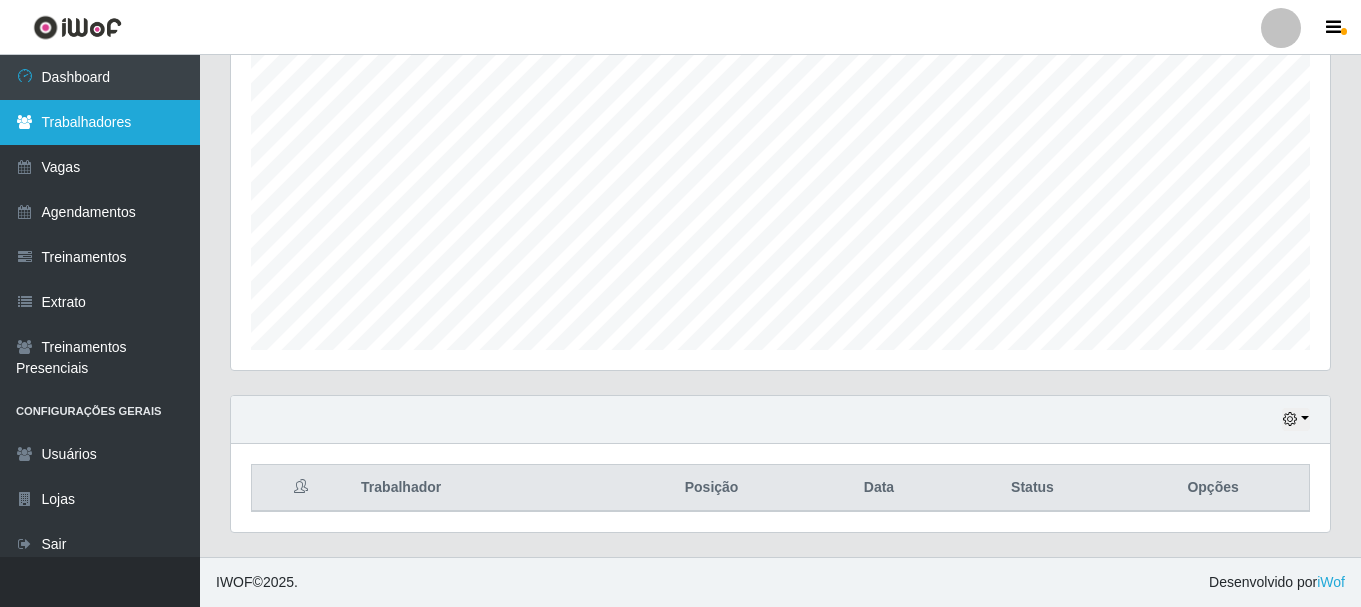 click on "Trabalhadores" at bounding box center [100, 122] 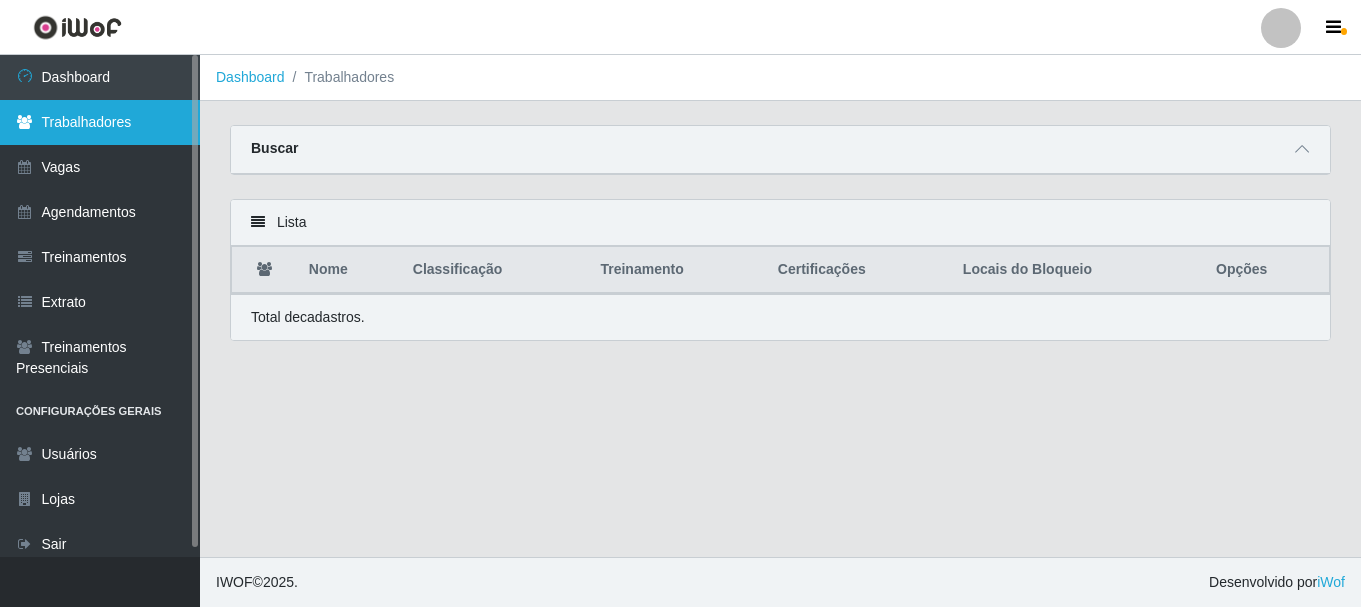 scroll, scrollTop: 0, scrollLeft: 0, axis: both 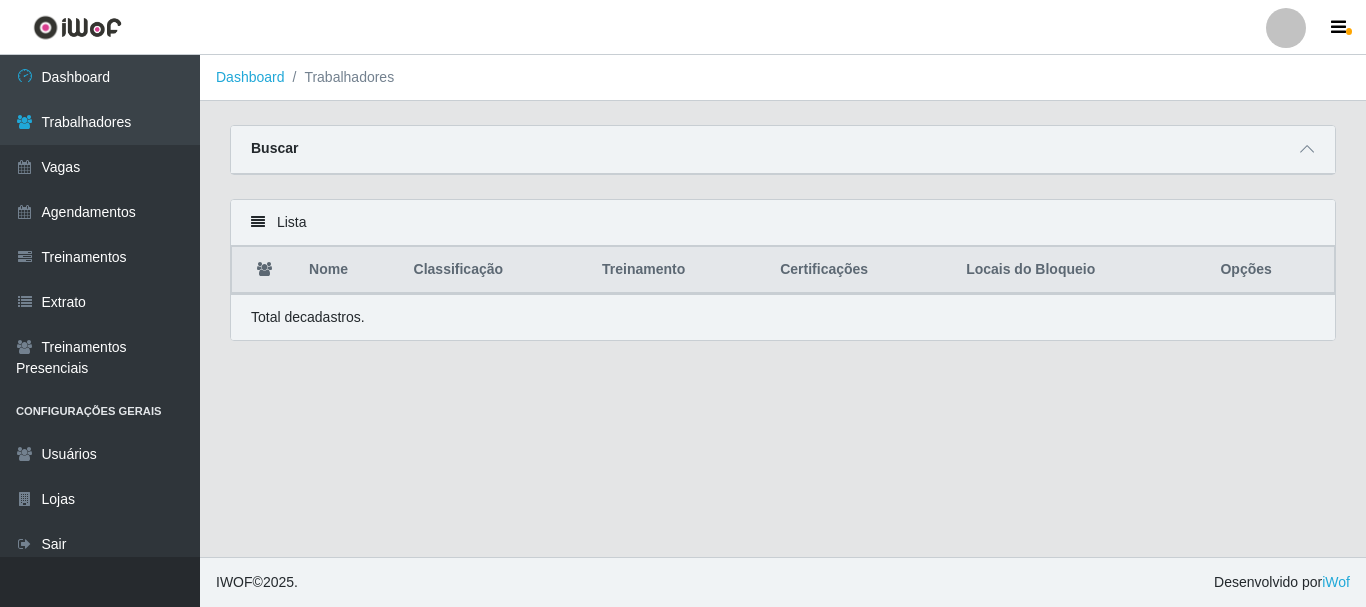 click on "Buscar" at bounding box center (783, 150) 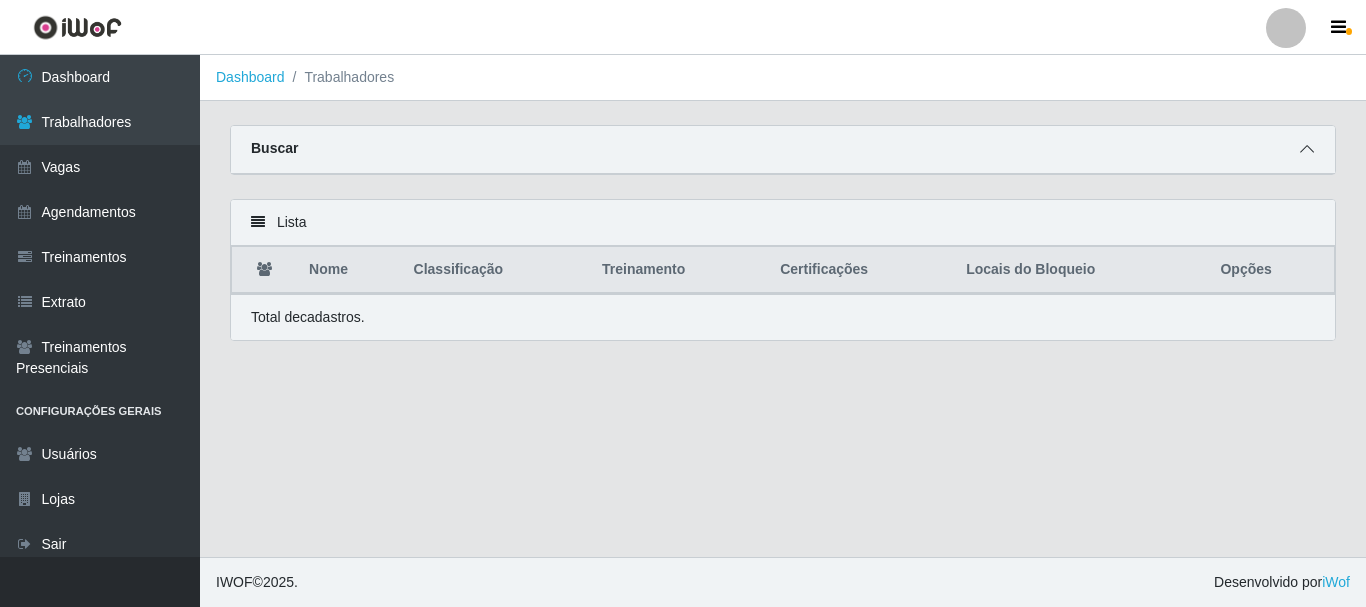 click at bounding box center [1307, 149] 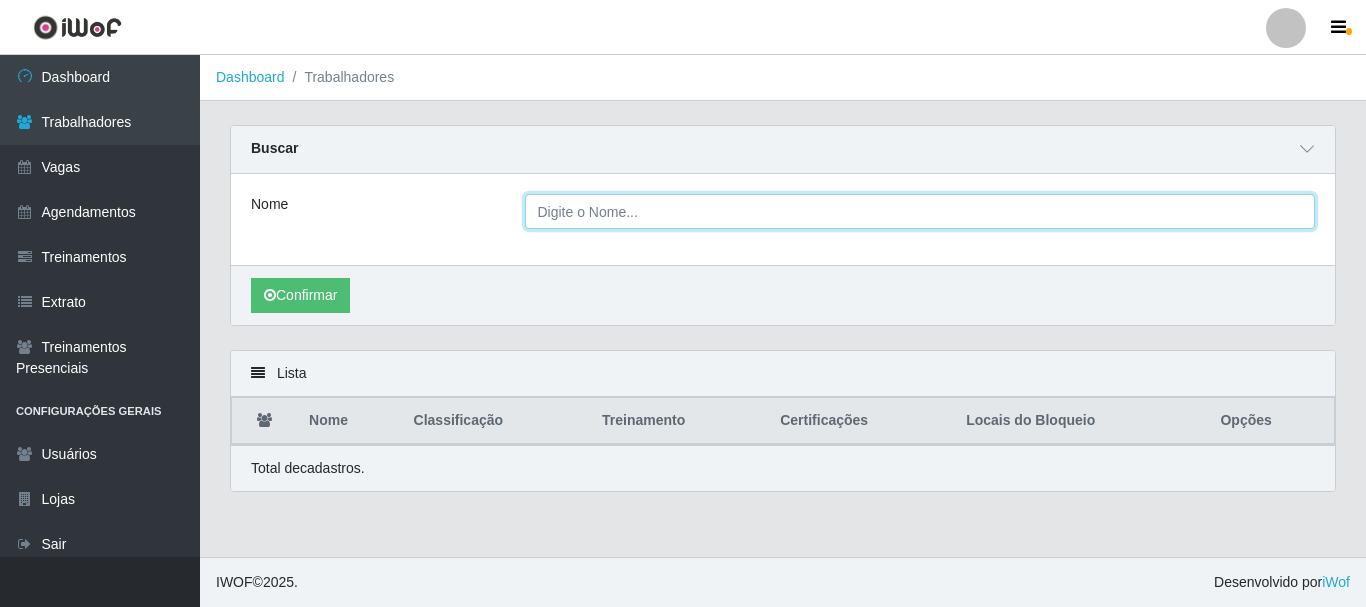 click on "Nome" at bounding box center (920, 211) 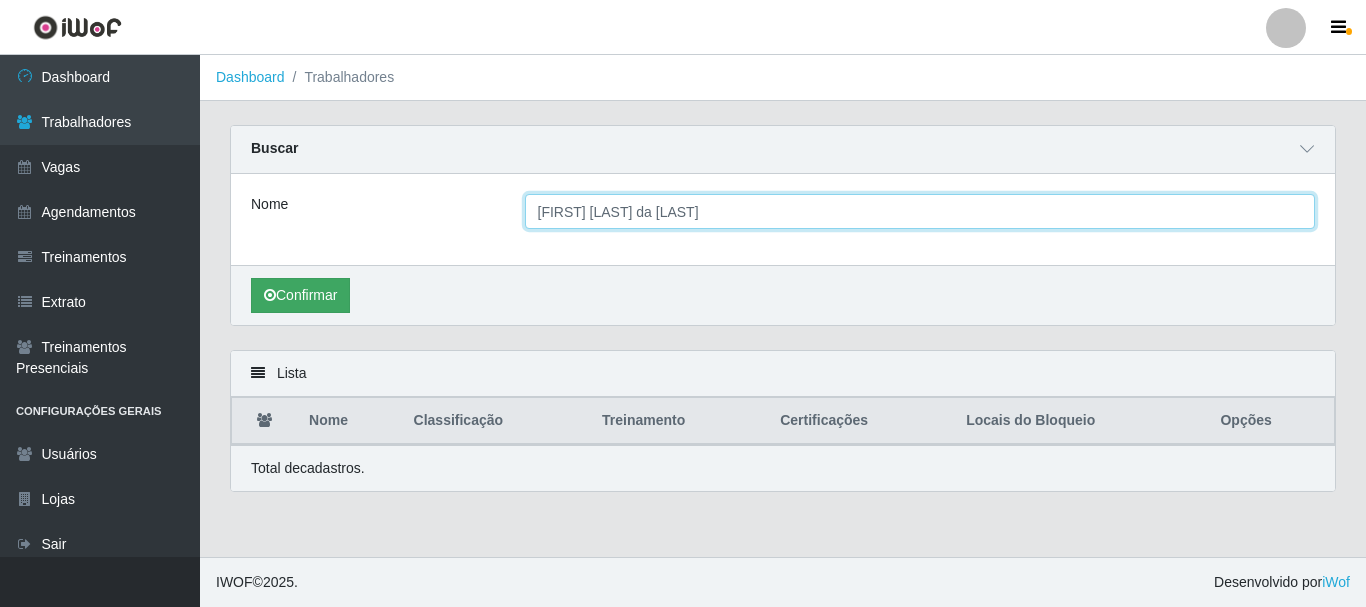 type on "[FIRST] [LAST] da [LAST]" 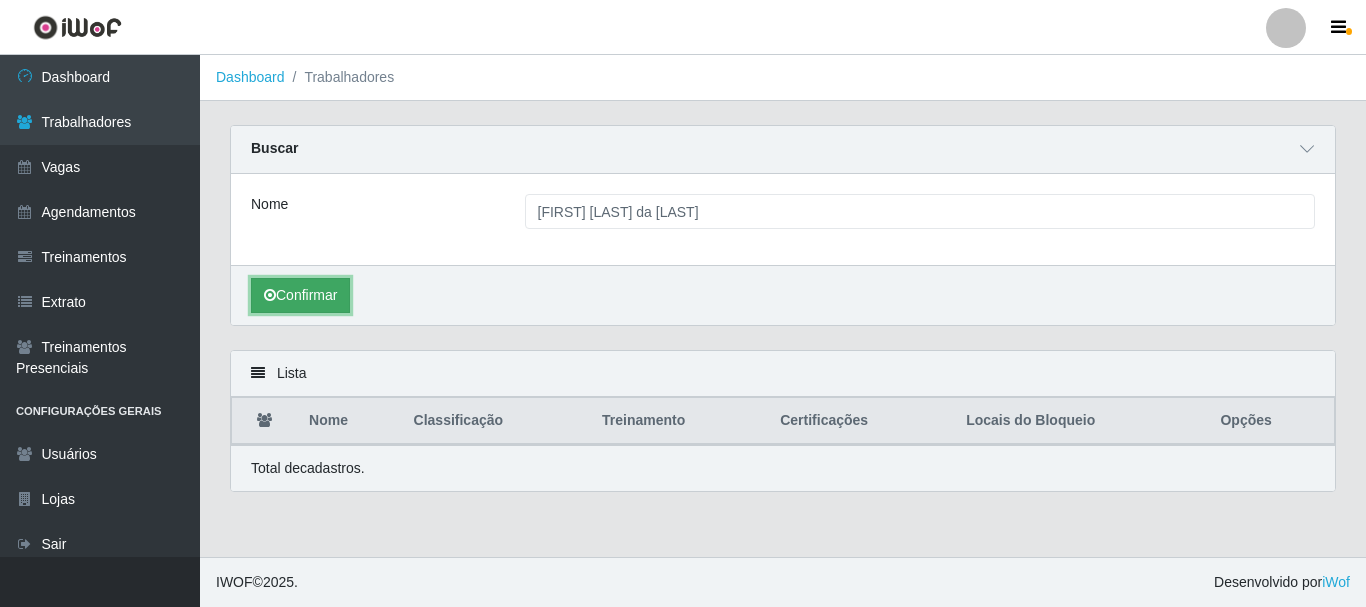click on "Confirmar" at bounding box center (300, 295) 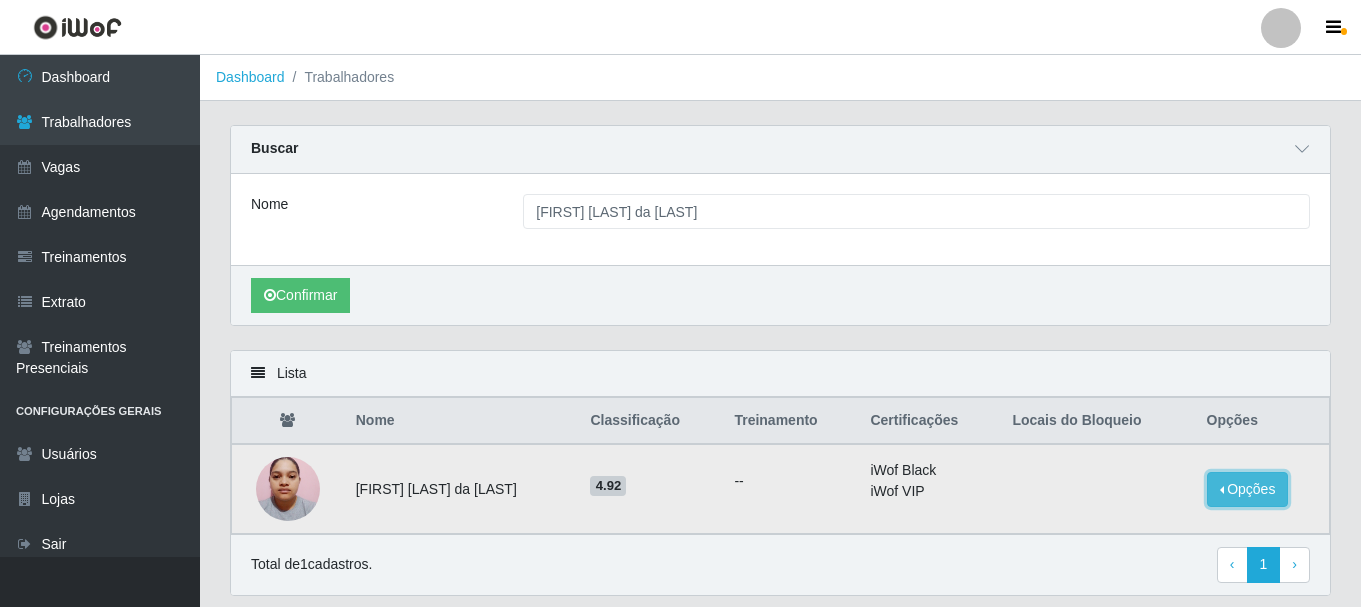 click on "Opções" at bounding box center (1248, 489) 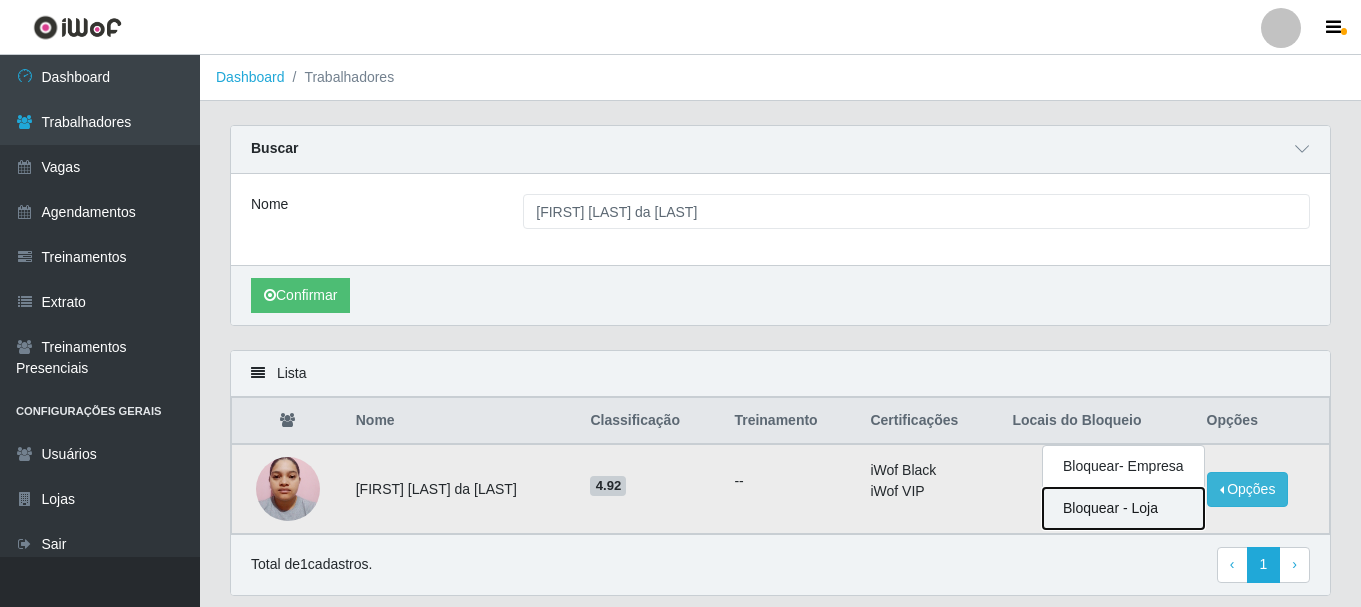 click on "Bloquear   - Loja" at bounding box center [1123, 508] 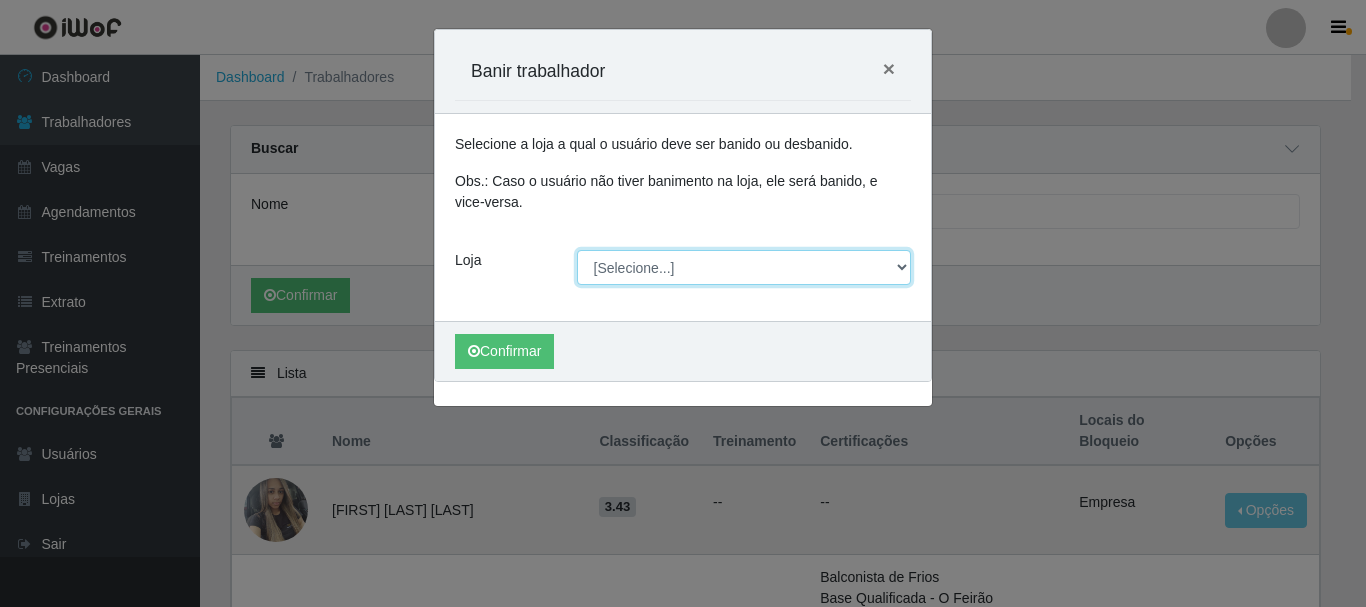 click on "[Selecione...] Necão Restaurante" at bounding box center [744, 267] 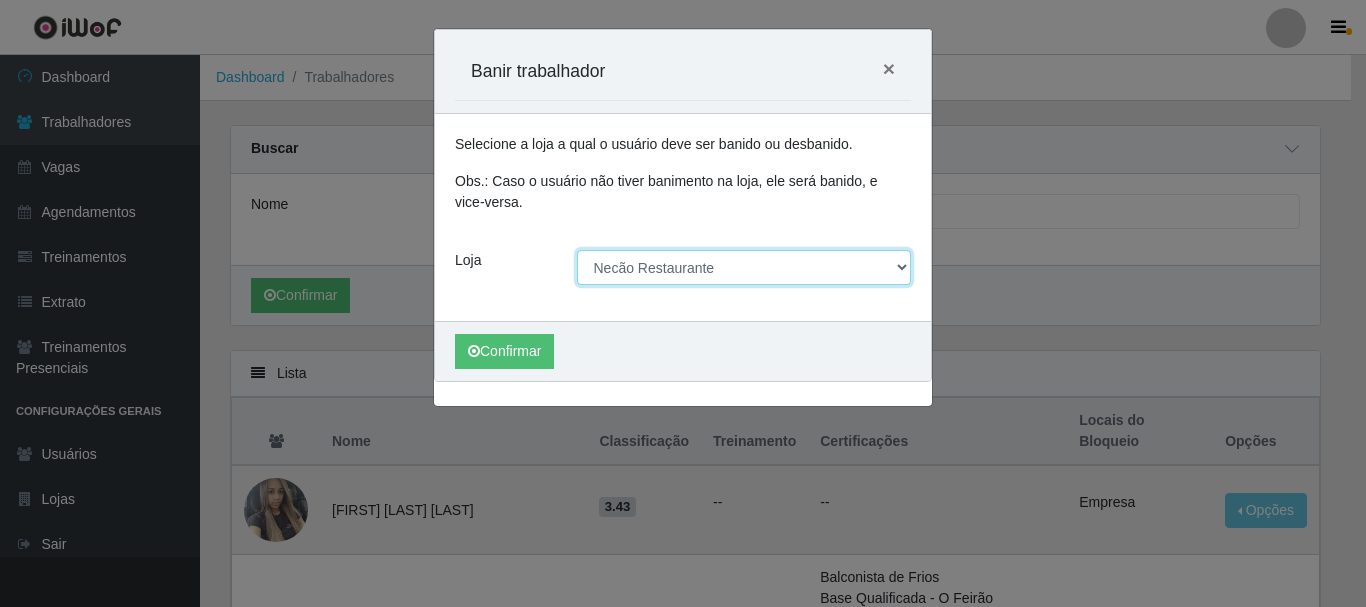 click on "[Selecione...] Necão Restaurante" at bounding box center (744, 267) 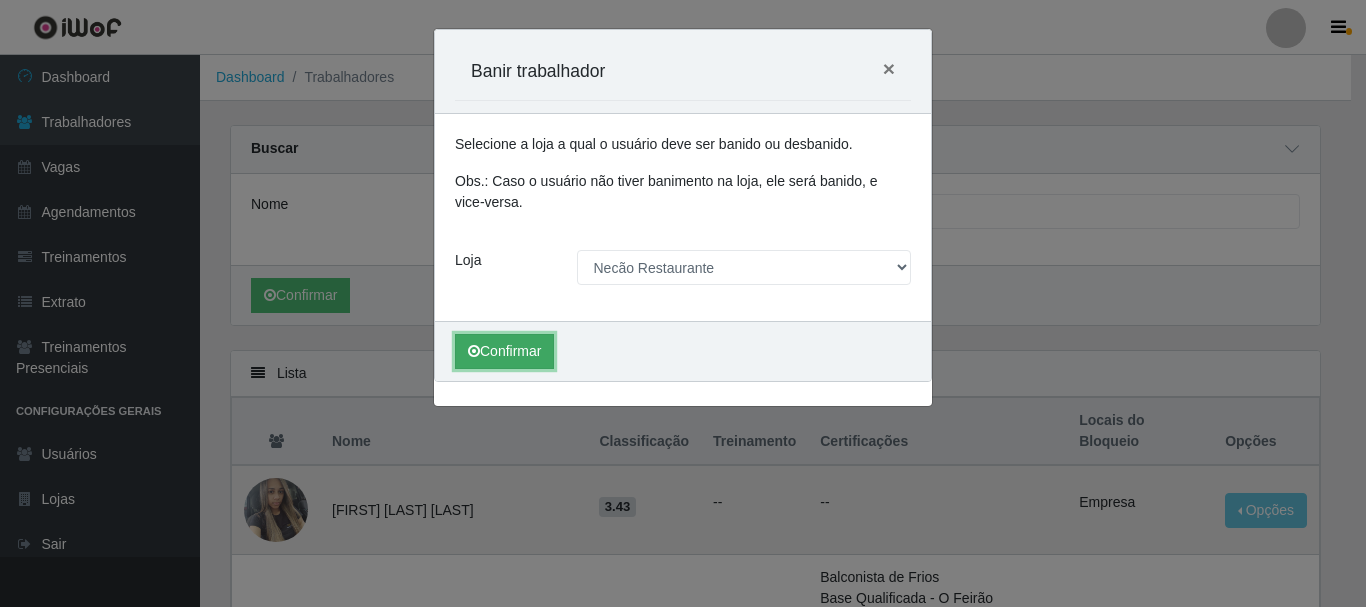 click on "Confirmar" at bounding box center [504, 351] 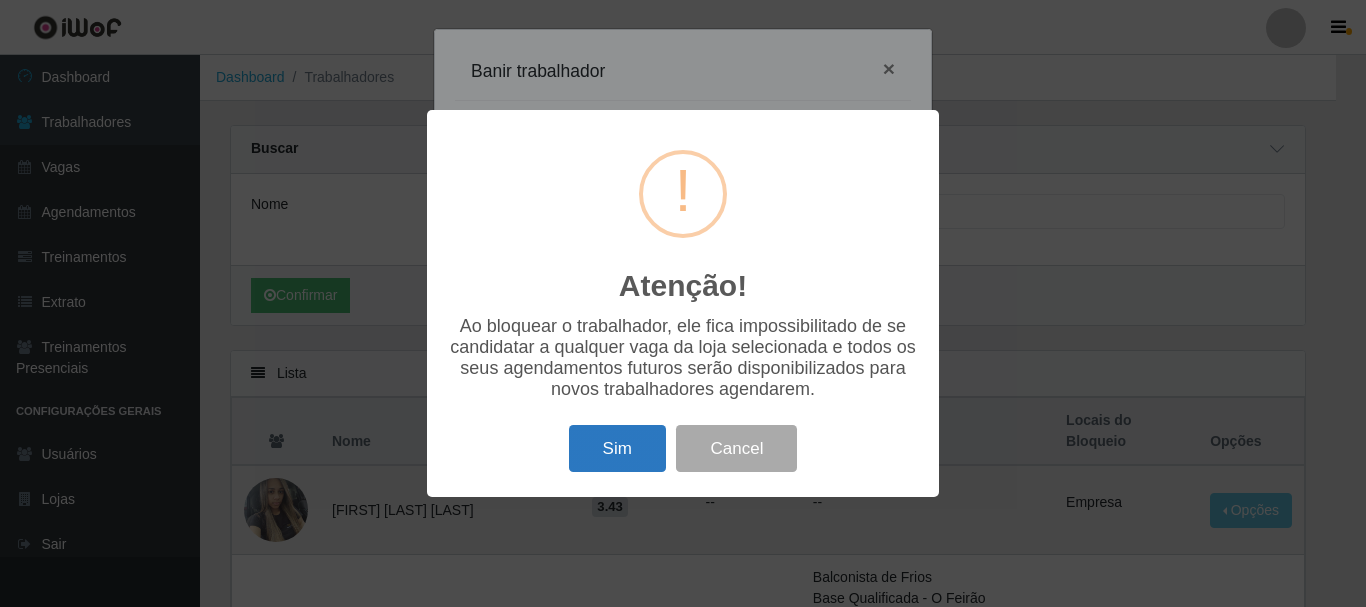 click on "Sim" at bounding box center [617, 448] 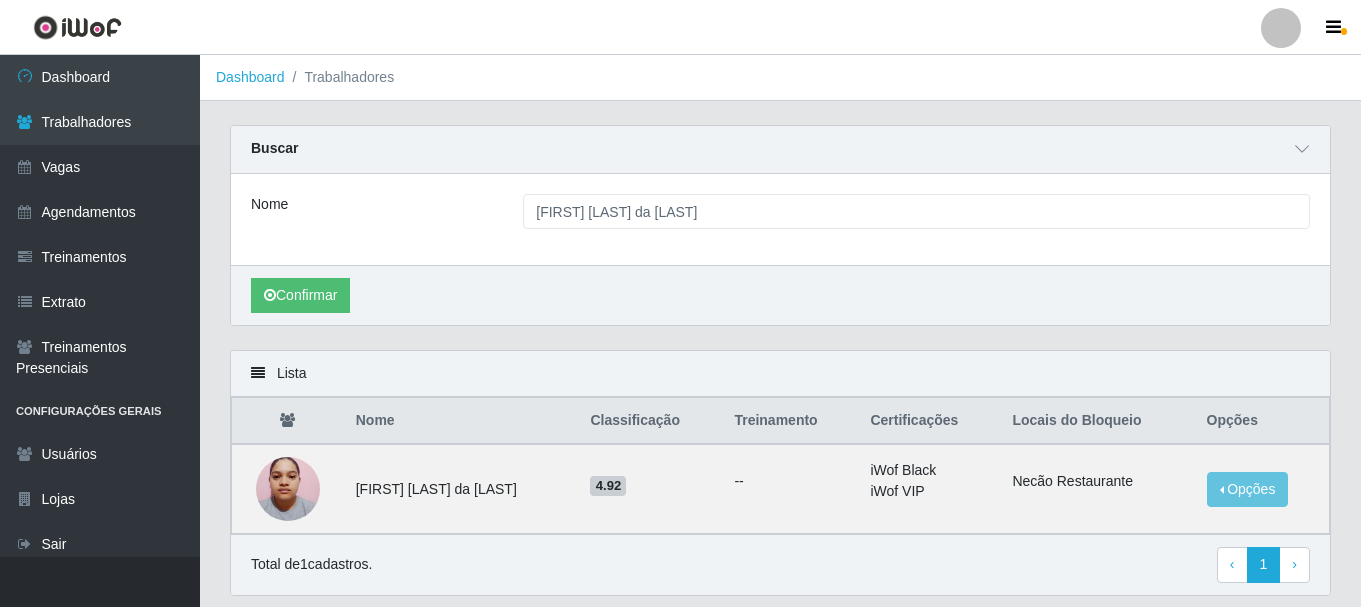 click on "Buscar" at bounding box center [780, 150] 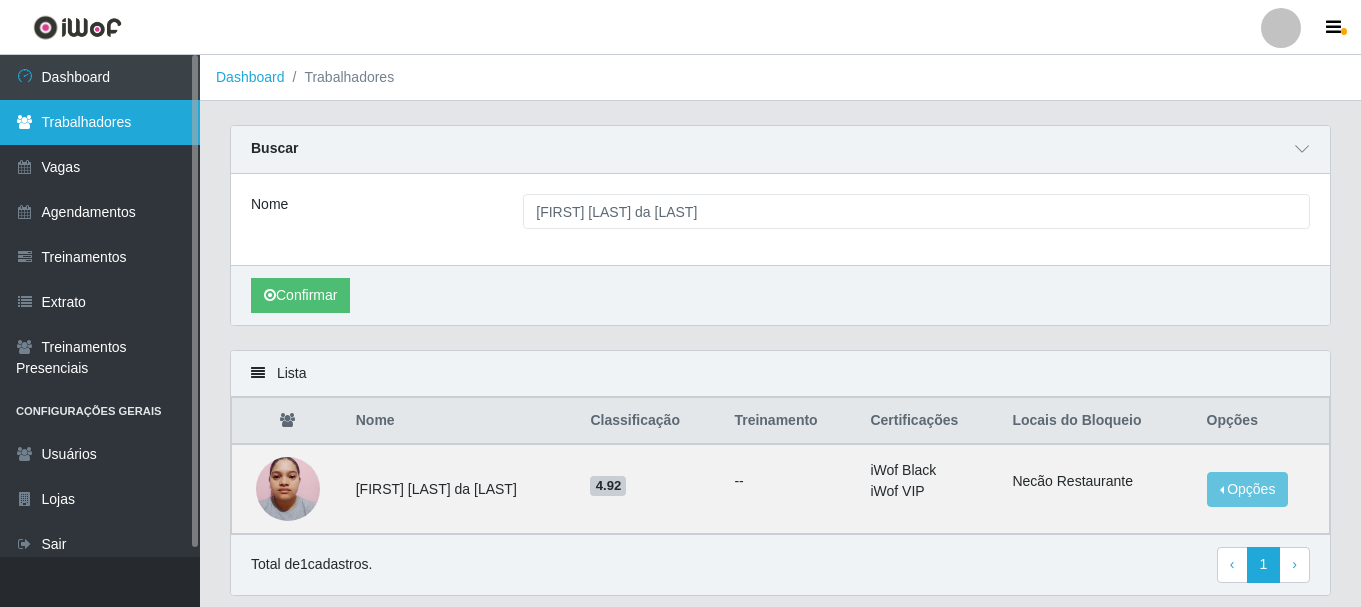 click on "Trabalhadores" at bounding box center (100, 122) 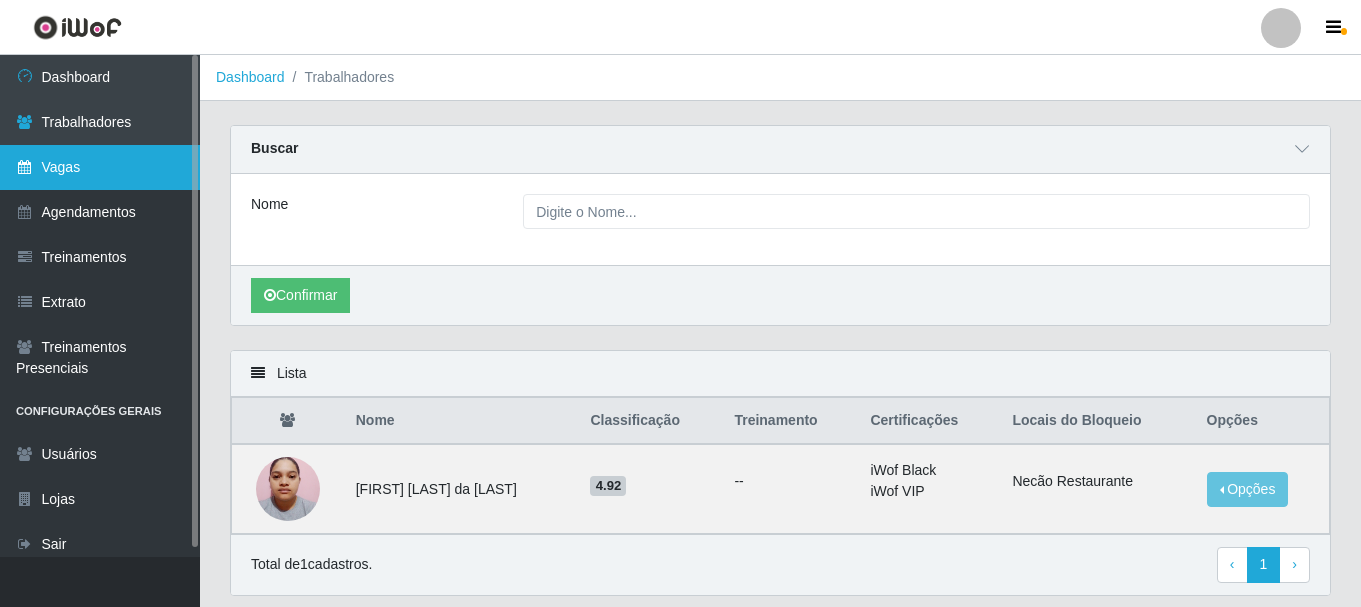 click on "Vagas" at bounding box center (100, 167) 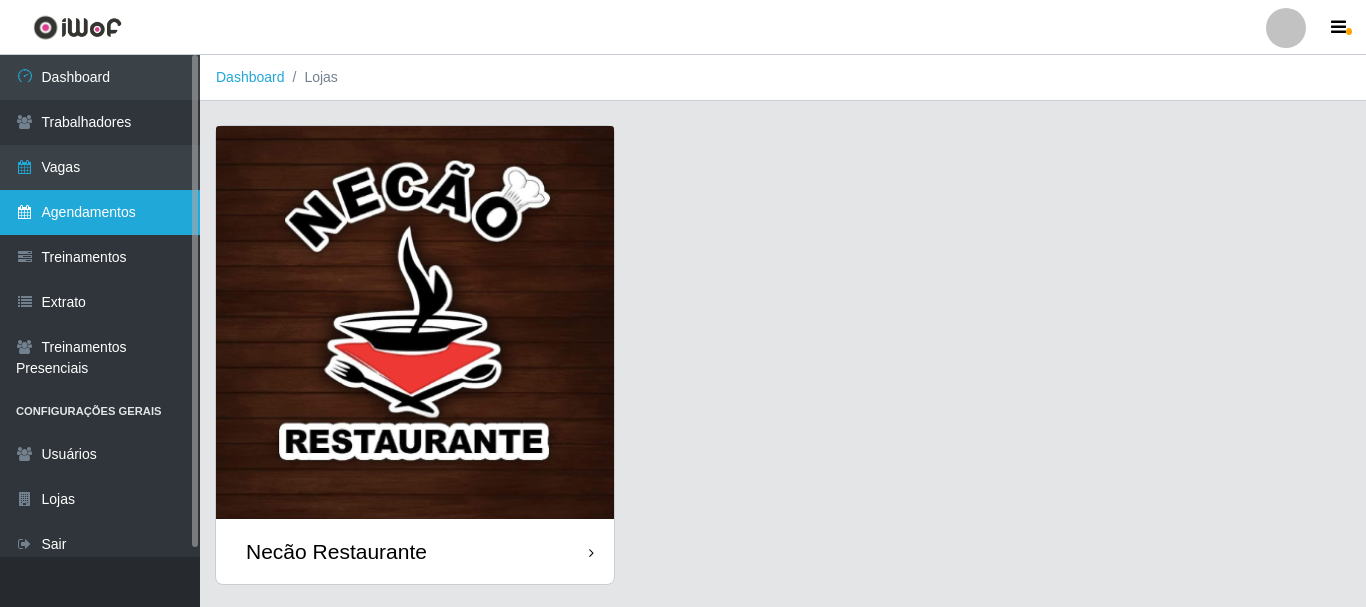 click on "Agendamentos" at bounding box center (100, 212) 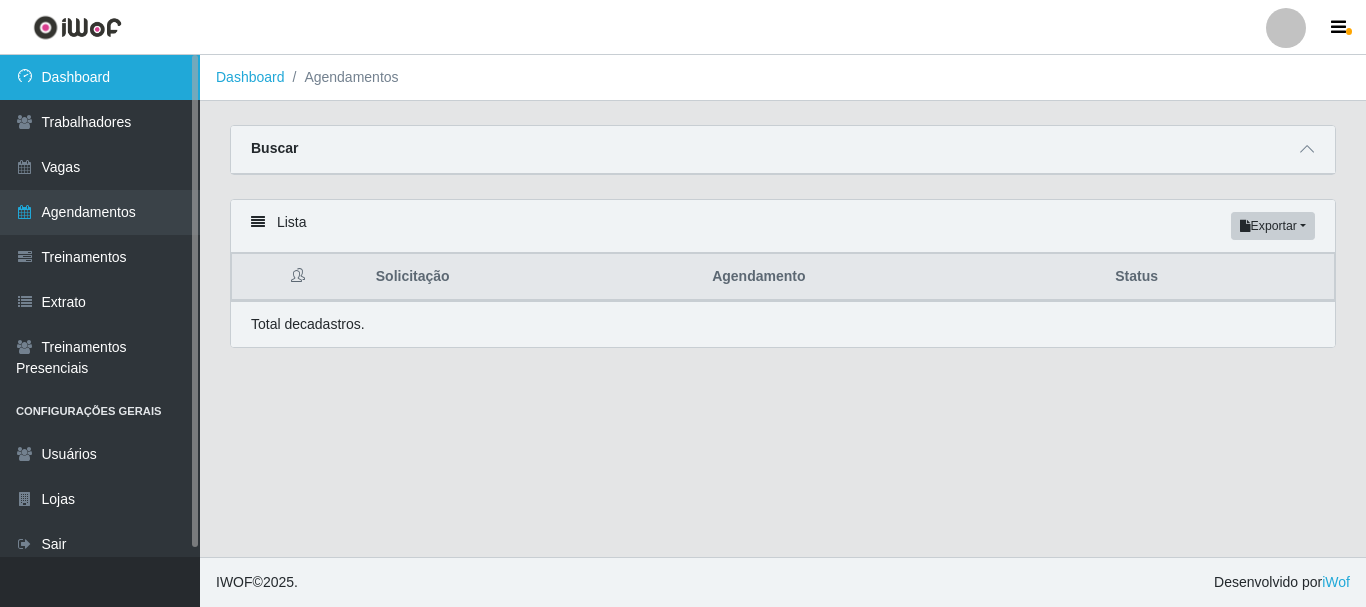 click on "Dashboard" at bounding box center (100, 77) 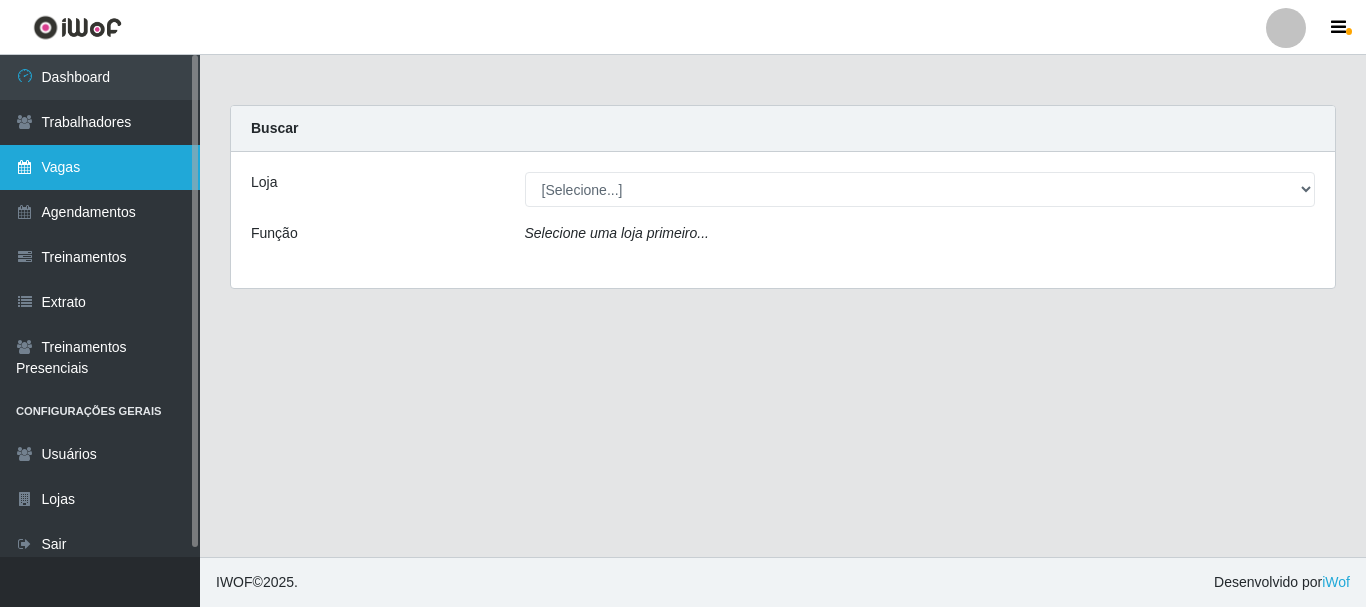 click on "Vagas" at bounding box center (100, 167) 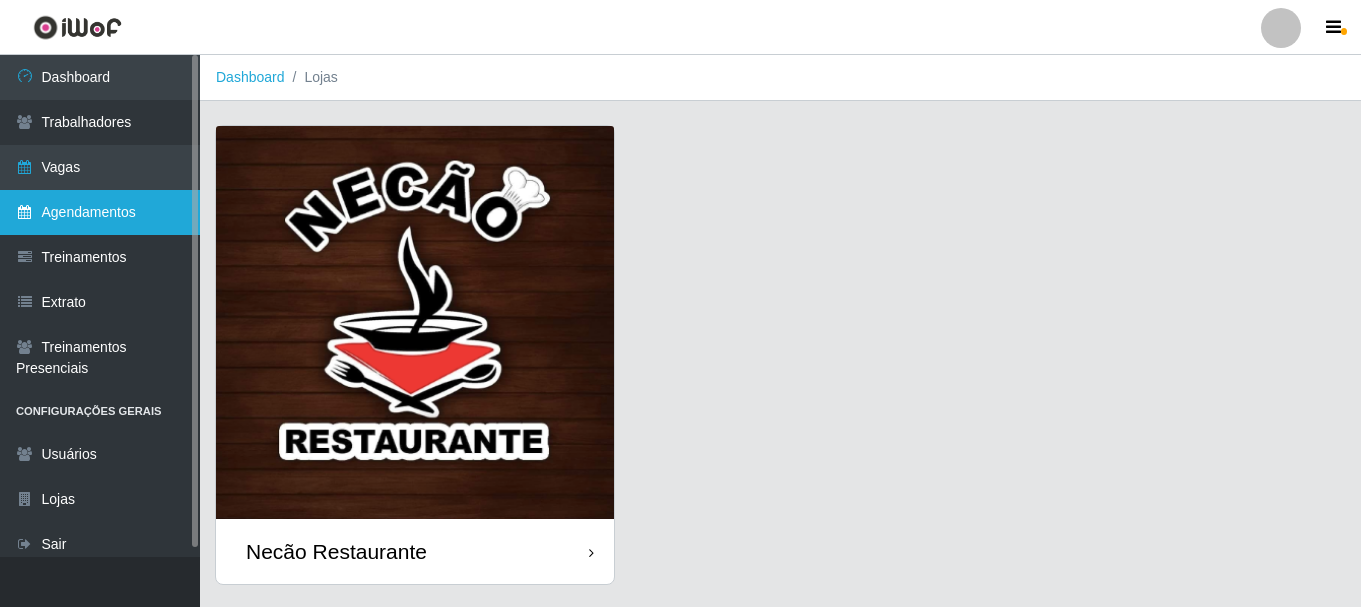 click on "Agendamentos" at bounding box center [100, 212] 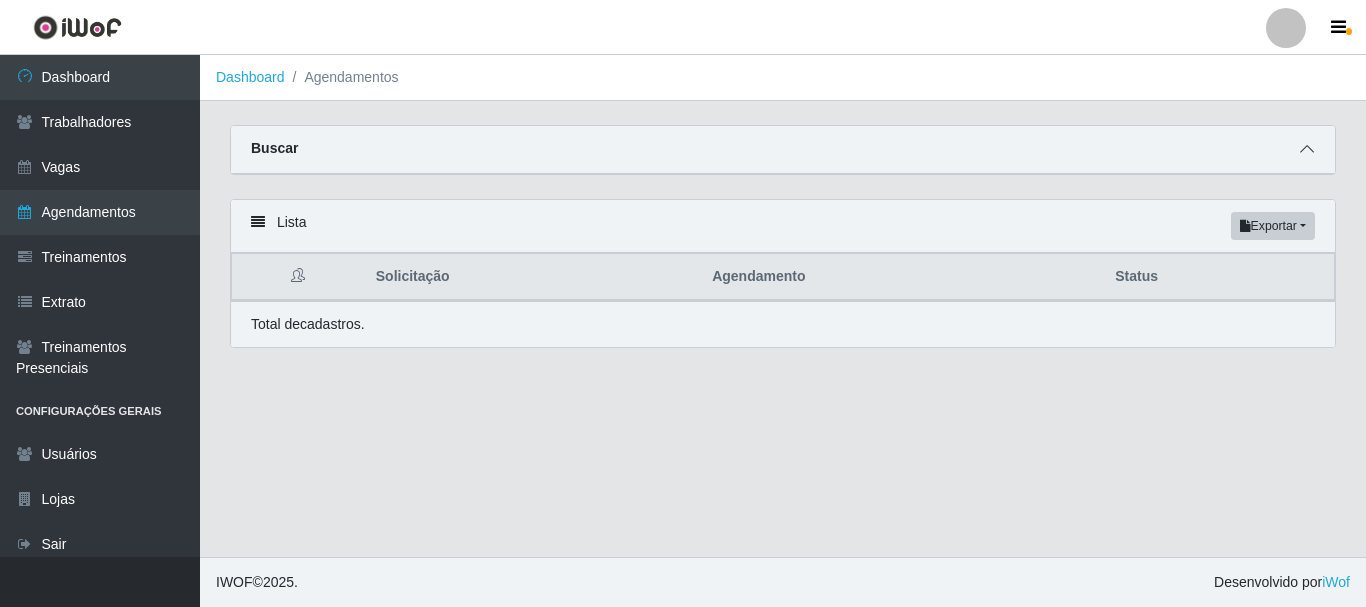 click at bounding box center [1307, 149] 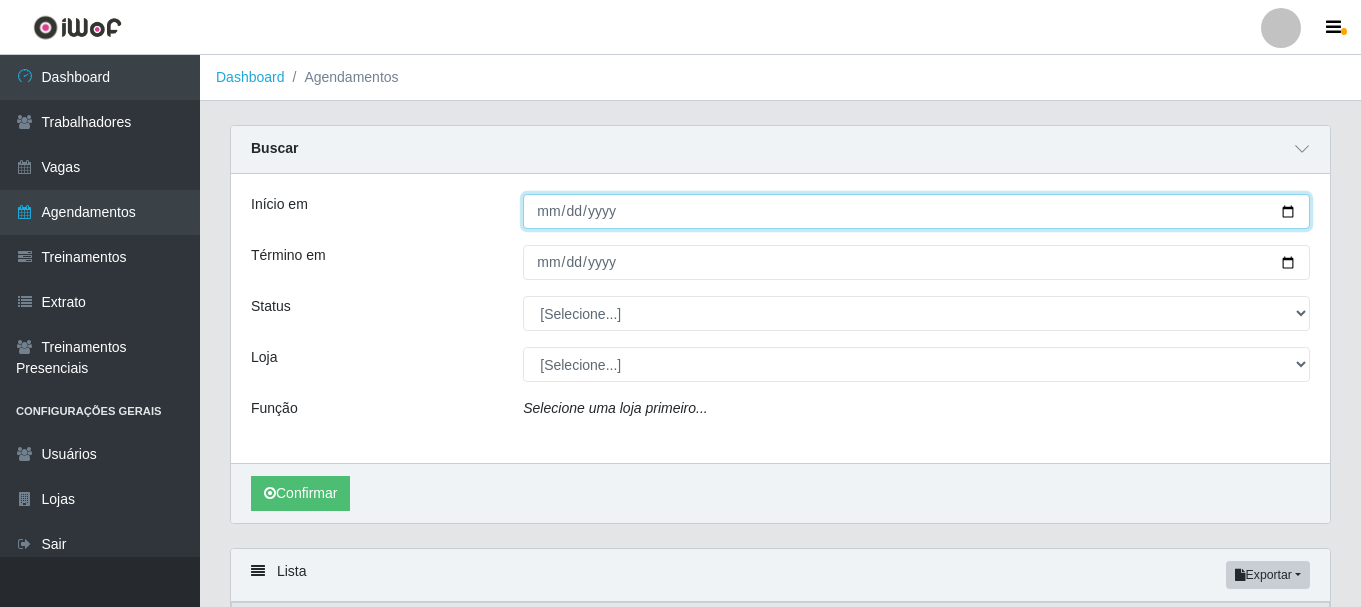 click on "Início em" at bounding box center [916, 211] 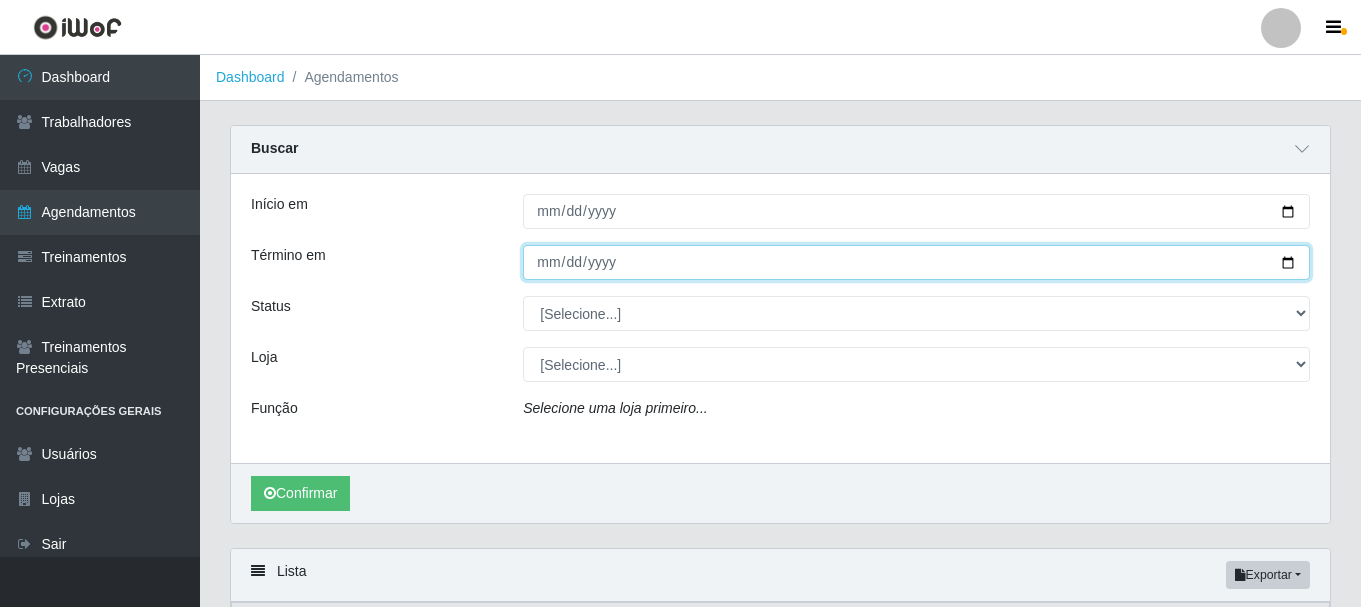 click on "Término em" at bounding box center (916, 262) 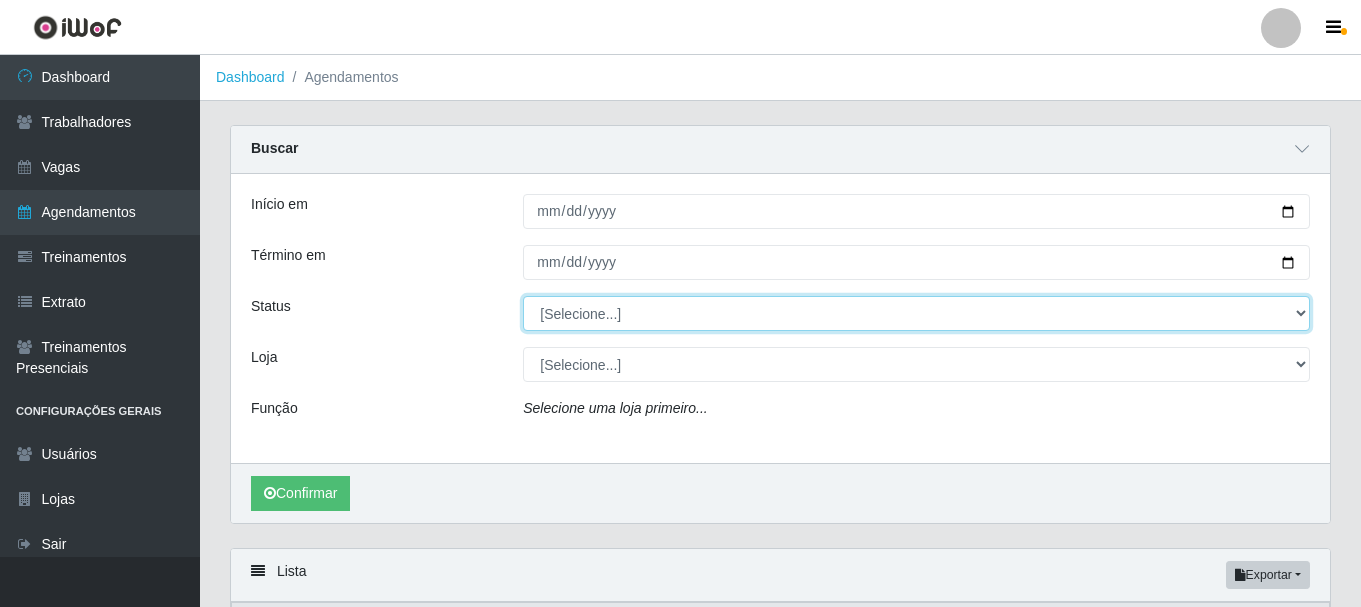 click on "[Selecione...] AGENDADO AGUARDANDO LIBERAR EM ANDAMENTO EM REVISÃO FINALIZADO CANCELADO FALTA" at bounding box center [916, 313] 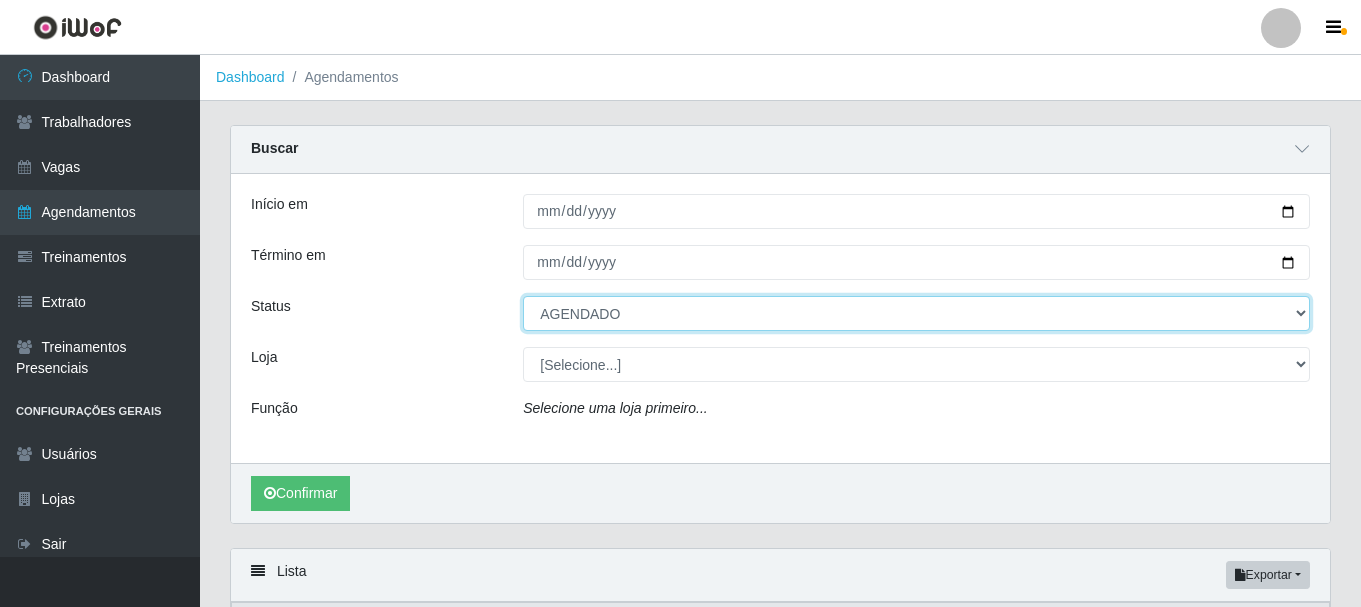 click on "[Selecione...] AGENDADO AGUARDANDO LIBERAR EM ANDAMENTO EM REVISÃO FINALIZADO CANCELADO FALTA" at bounding box center (916, 313) 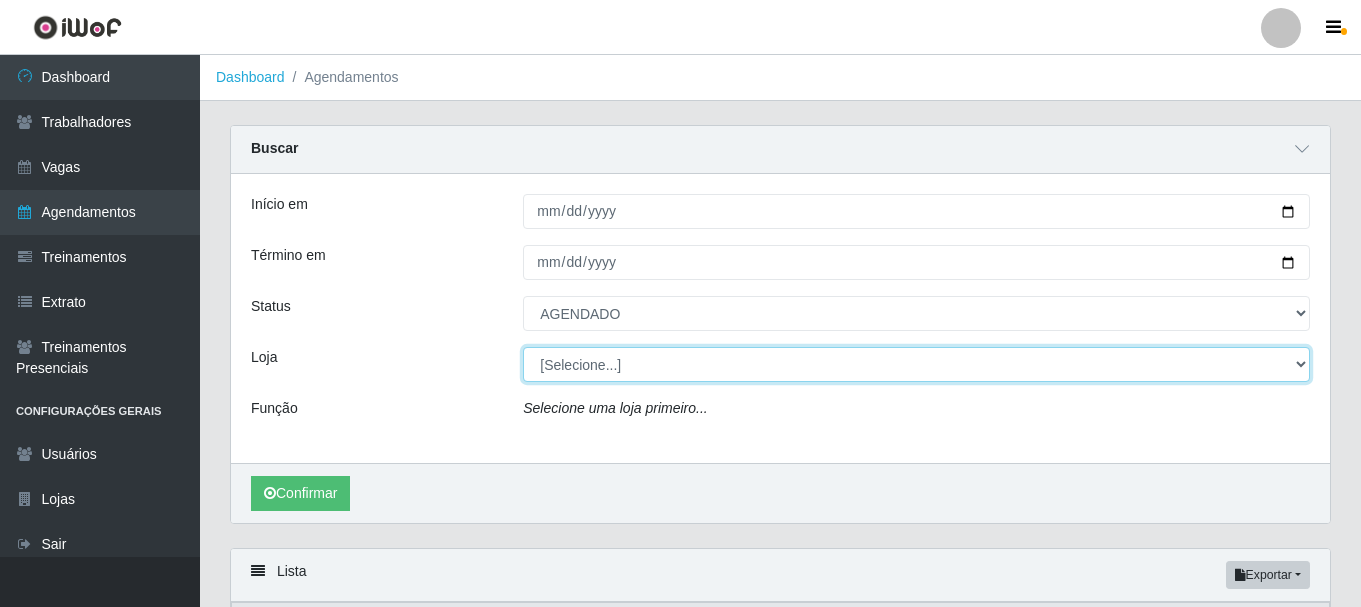 click on "[Selecione...] Necão Restaurante" at bounding box center [916, 364] 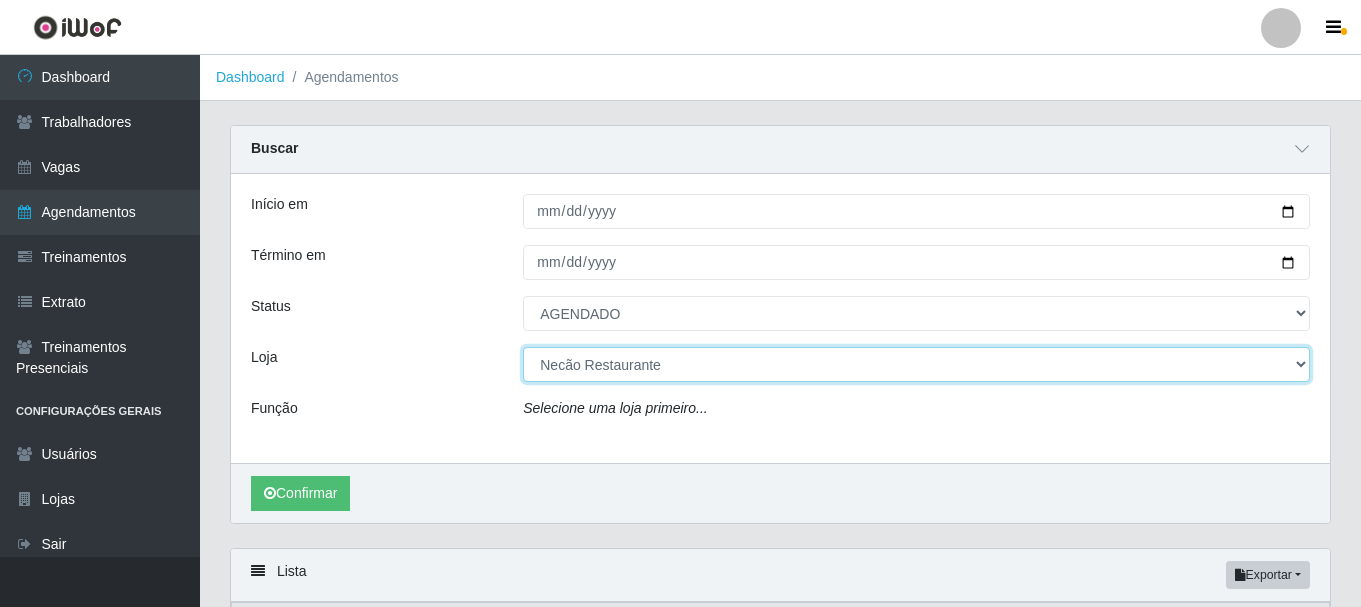 click on "[Selecione...] Necão Restaurante" at bounding box center [916, 364] 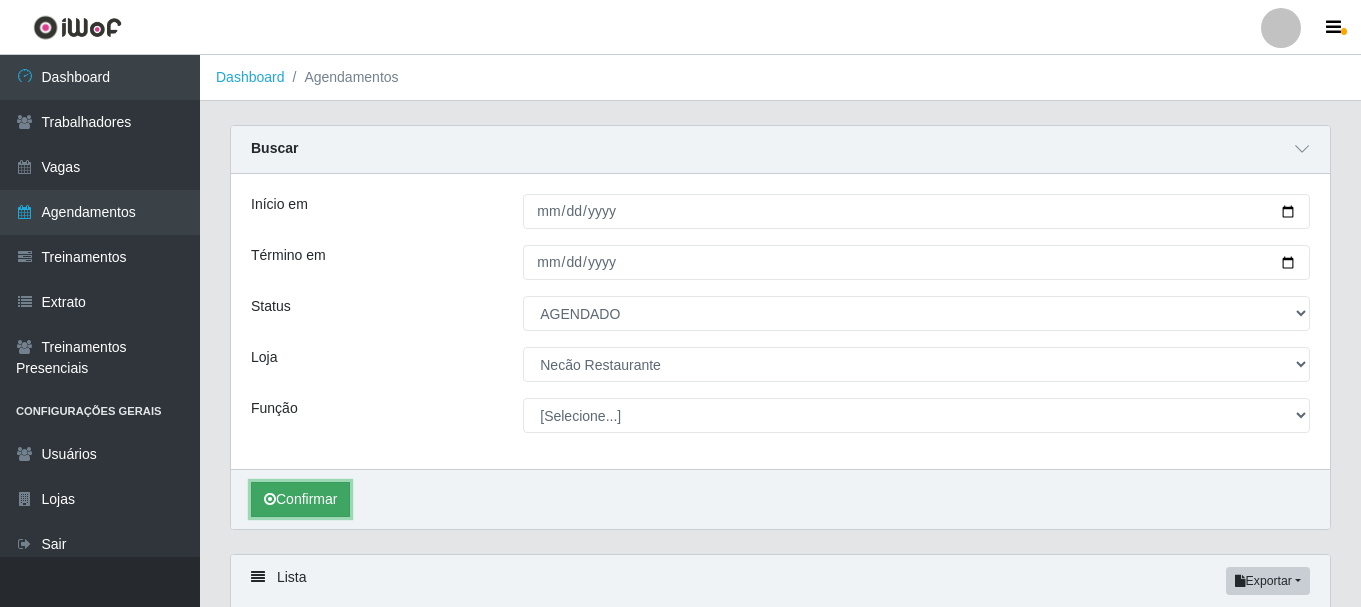 click on "Confirmar" at bounding box center [300, 499] 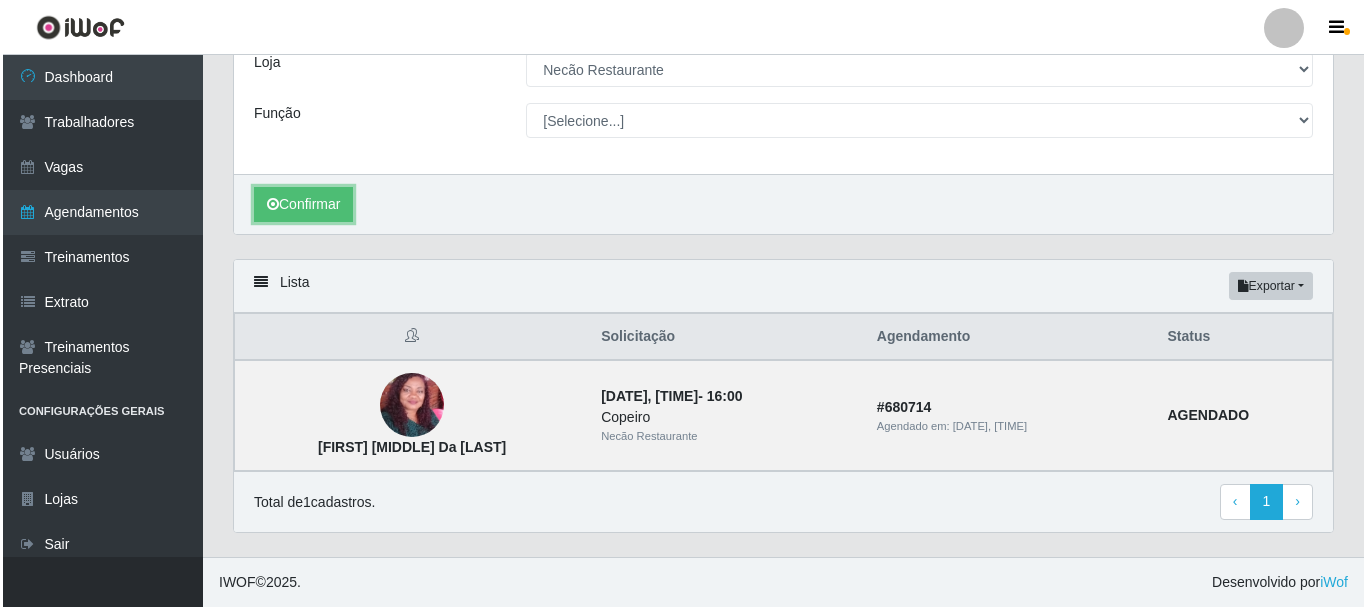 scroll, scrollTop: 0, scrollLeft: 0, axis: both 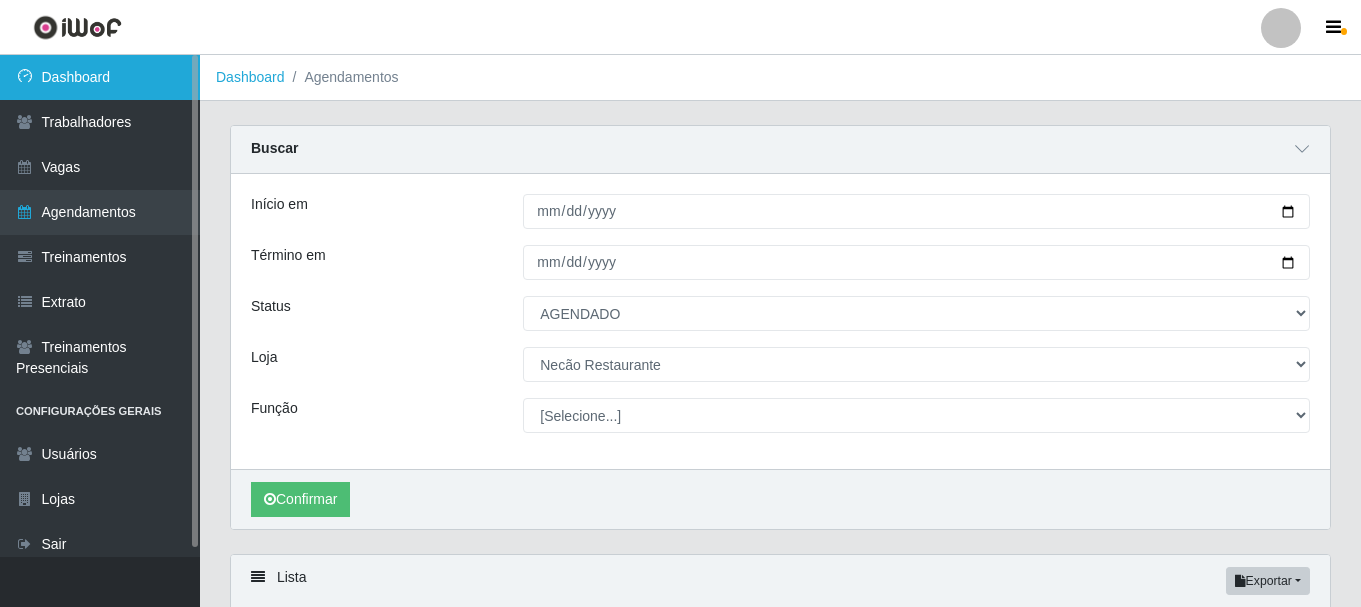 click on "Dashboard" at bounding box center [100, 77] 